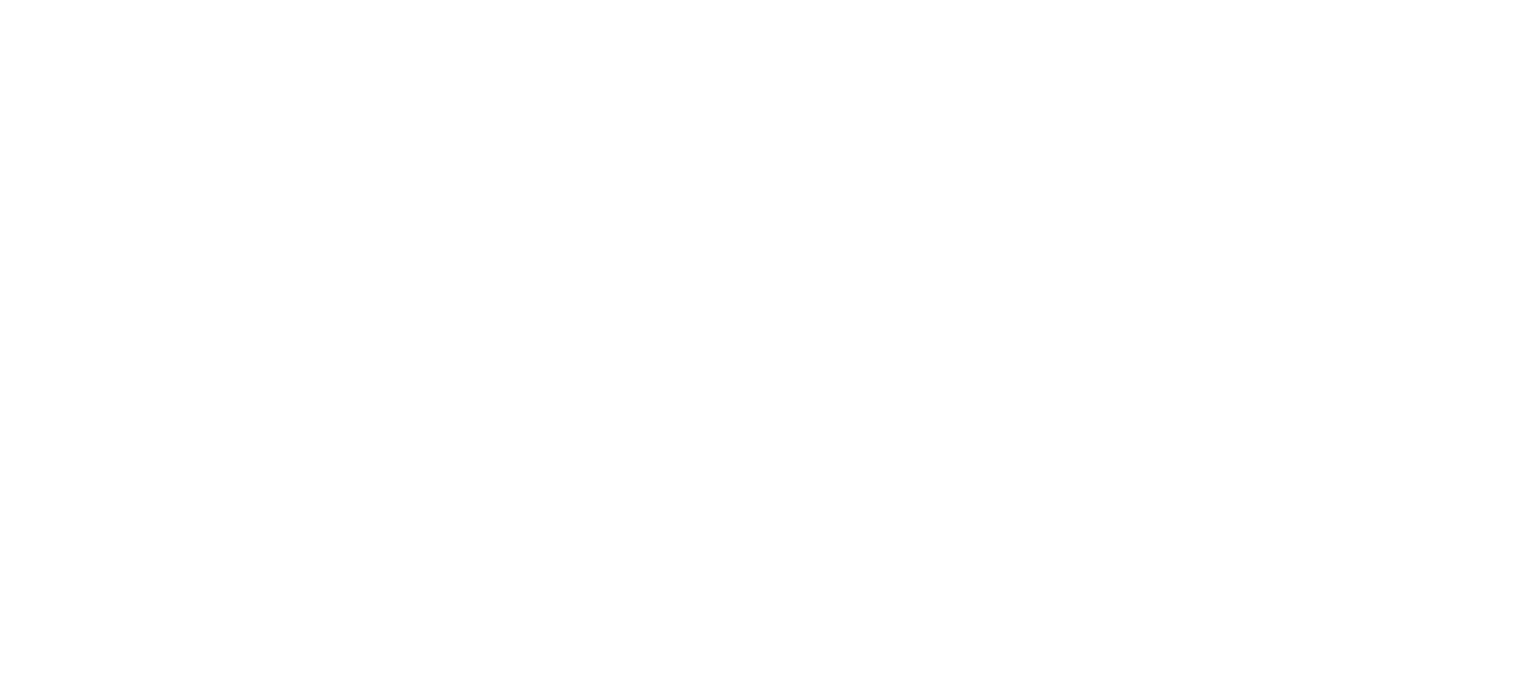 scroll, scrollTop: 0, scrollLeft: 0, axis: both 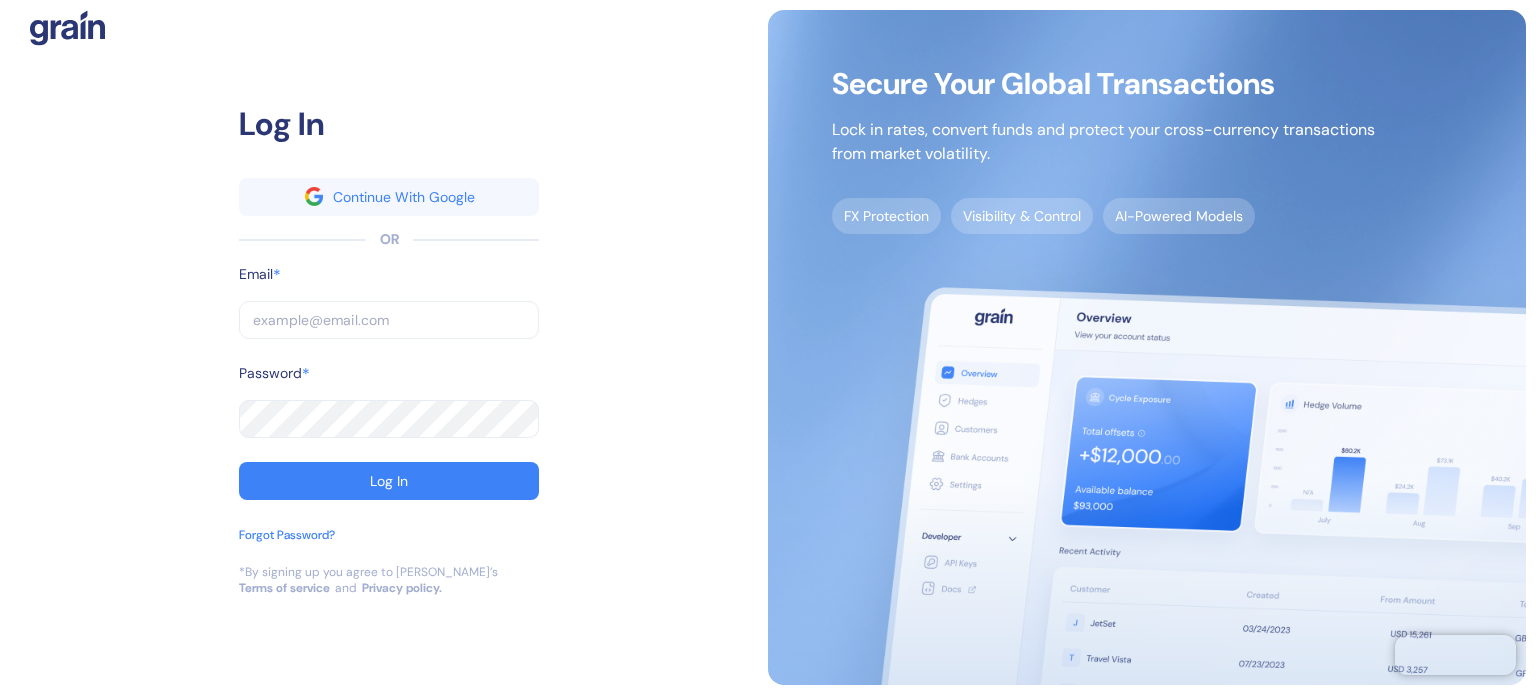 type on "[PERSON_NAME][EMAIL_ADDRESS][PERSON_NAME][DOMAIN_NAME]" 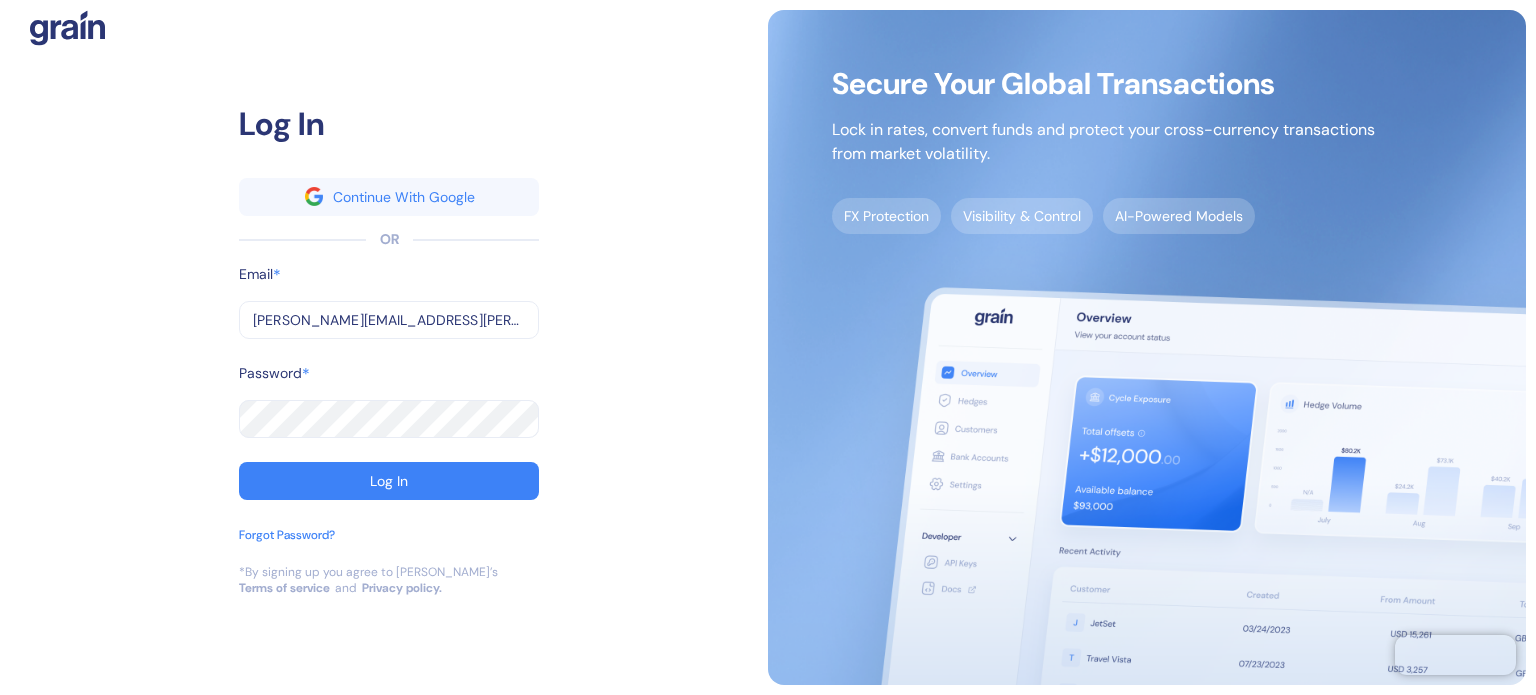 type on "[PERSON_NAME][EMAIL_ADDRESS][PERSON_NAME][DOMAIN_NAME]" 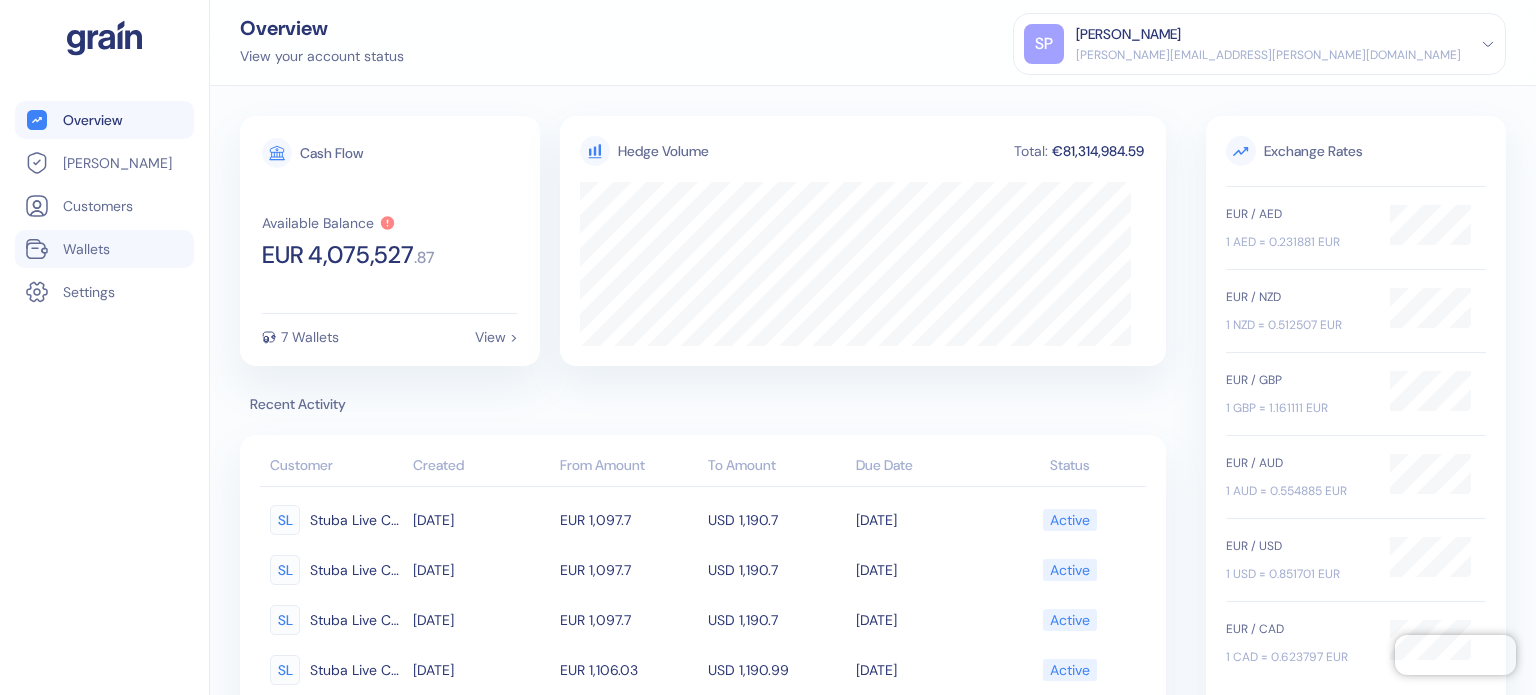 click on "Wallets" at bounding box center [86, 249] 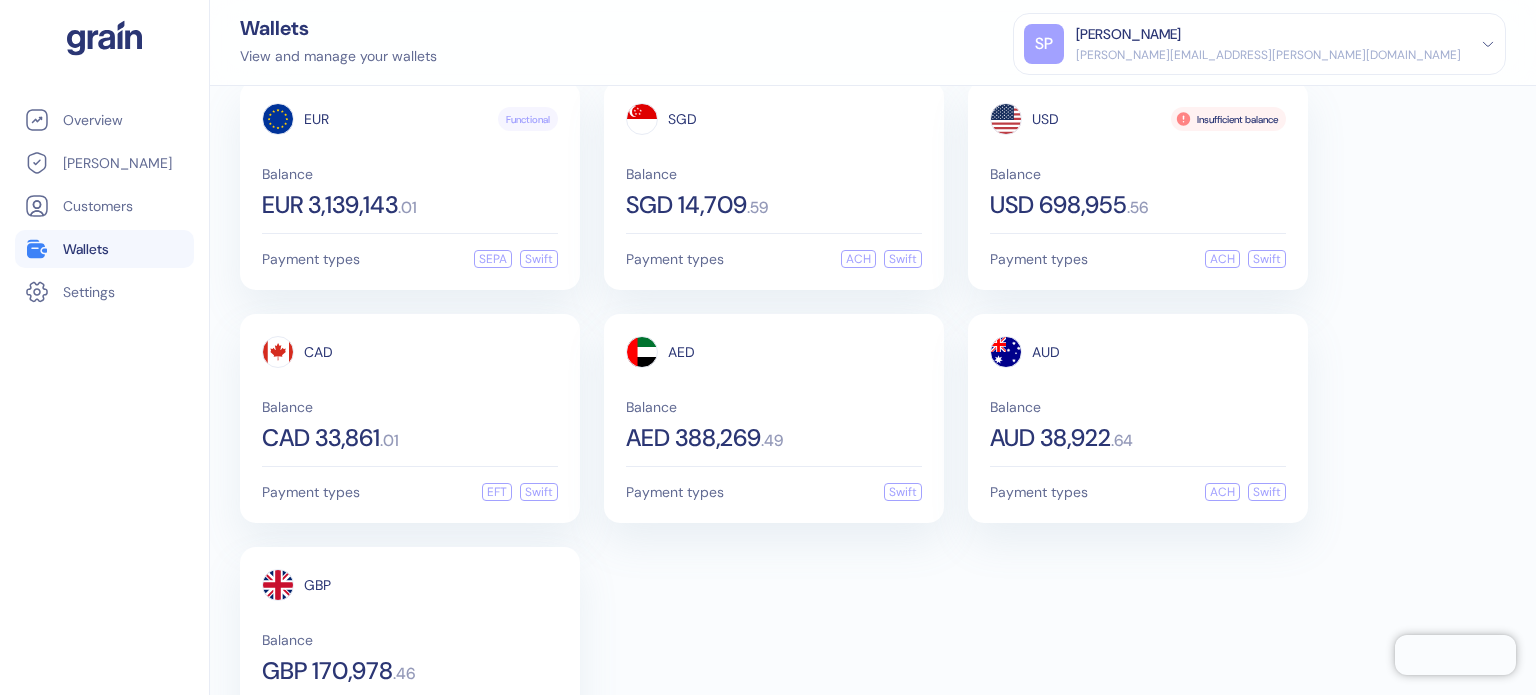 scroll, scrollTop: 0, scrollLeft: 0, axis: both 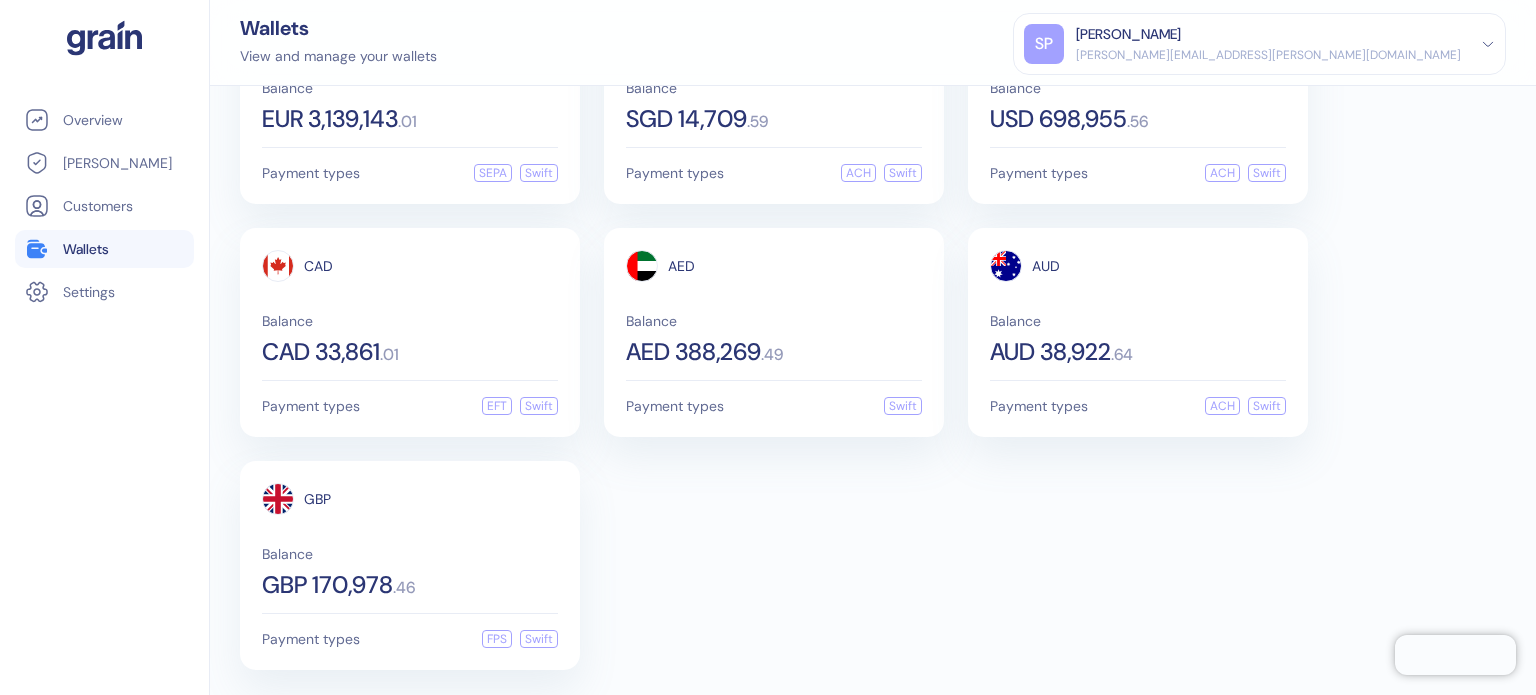 click on "EUR Functional Balance EUR 3,139,143 . 01 Payment types SEPA Swift SGD Balance SGD 14,709 . 59 Payment types ACH Swift USD Insufficient balance Balance USD 698,955 . 56 Payment types ACH Swift CAD Balance CAD 33,861 . 01 Payment types EFT Swift AED Balance AED 388,269 . 49 Payment types Swift AUD Balance AUD 38,922 . 64 Payment types ACH Swift GBP Balance GBP 170,978 . 46 Payment types FPS Swift" at bounding box center [873, 332] 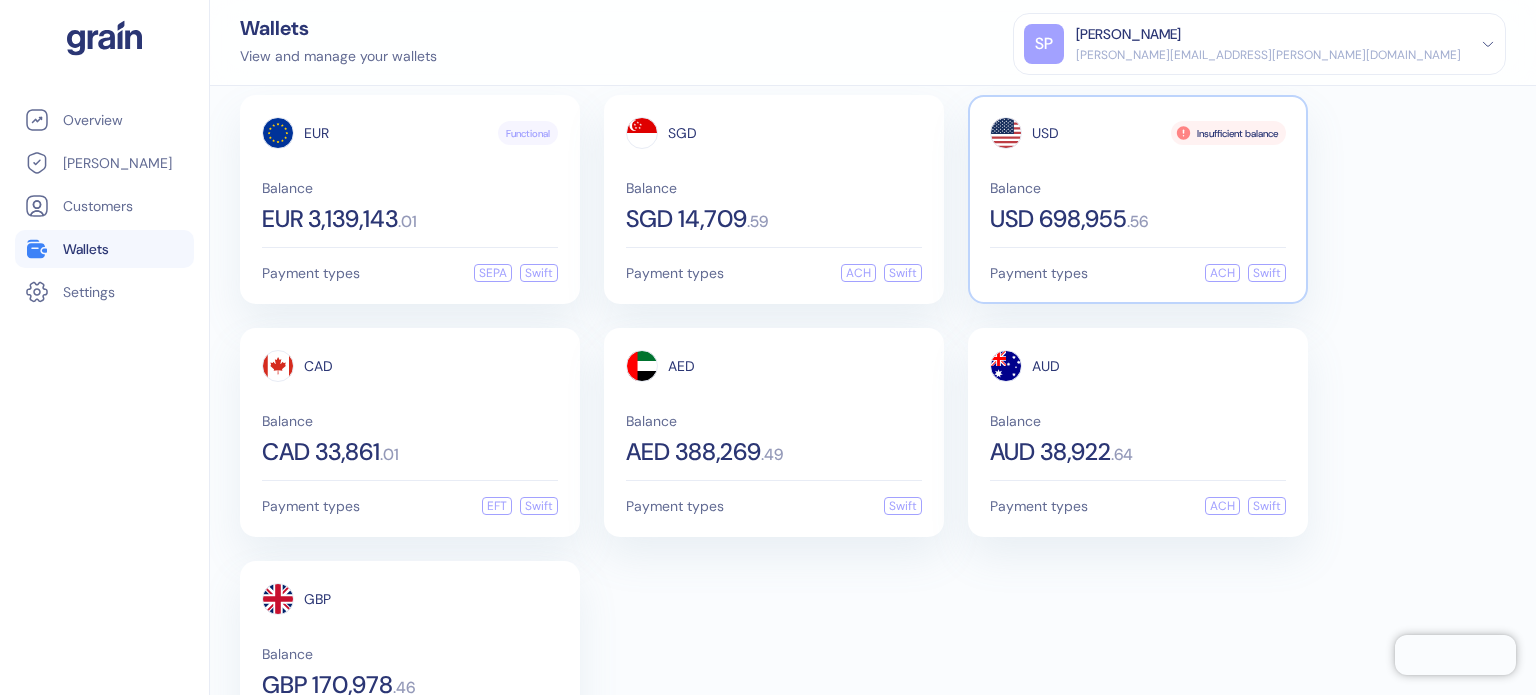 click on "USD 698,955" at bounding box center [1058, 219] 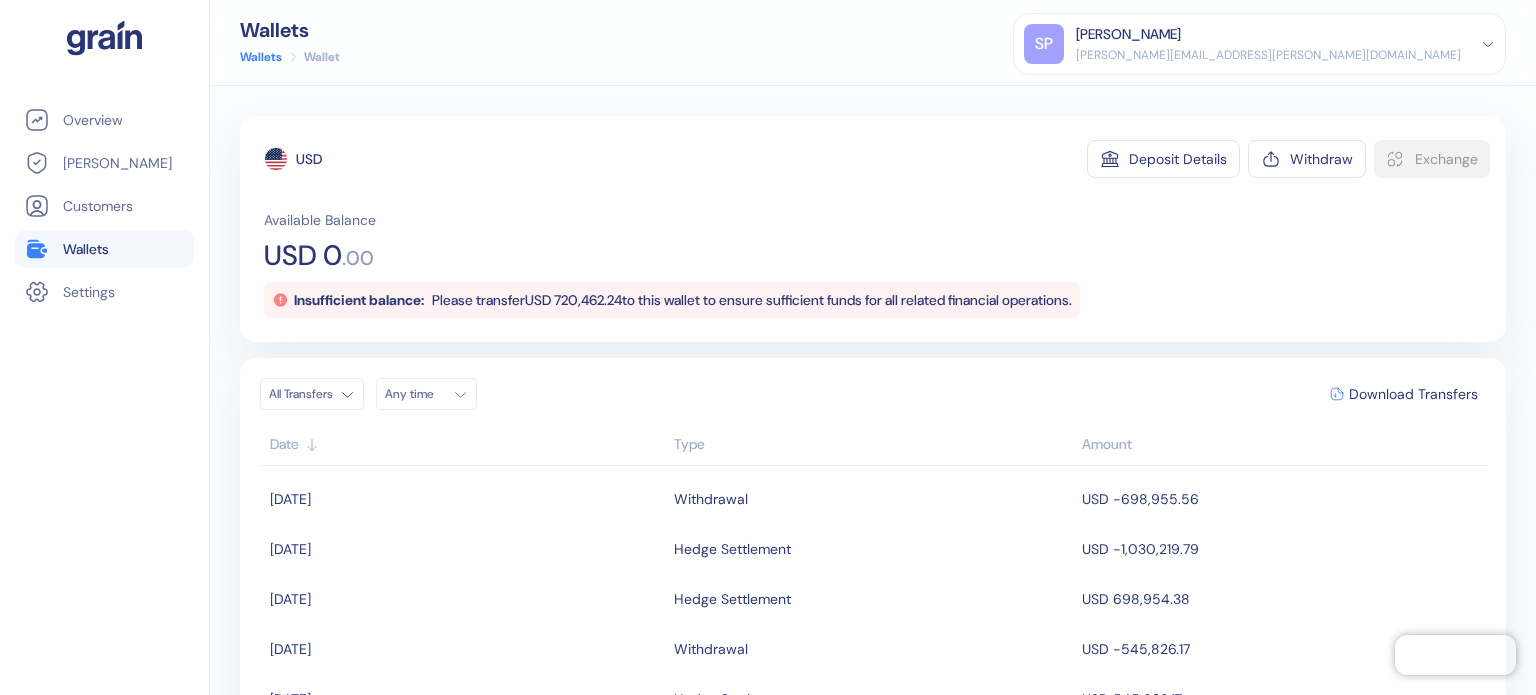 scroll, scrollTop: 100, scrollLeft: 0, axis: vertical 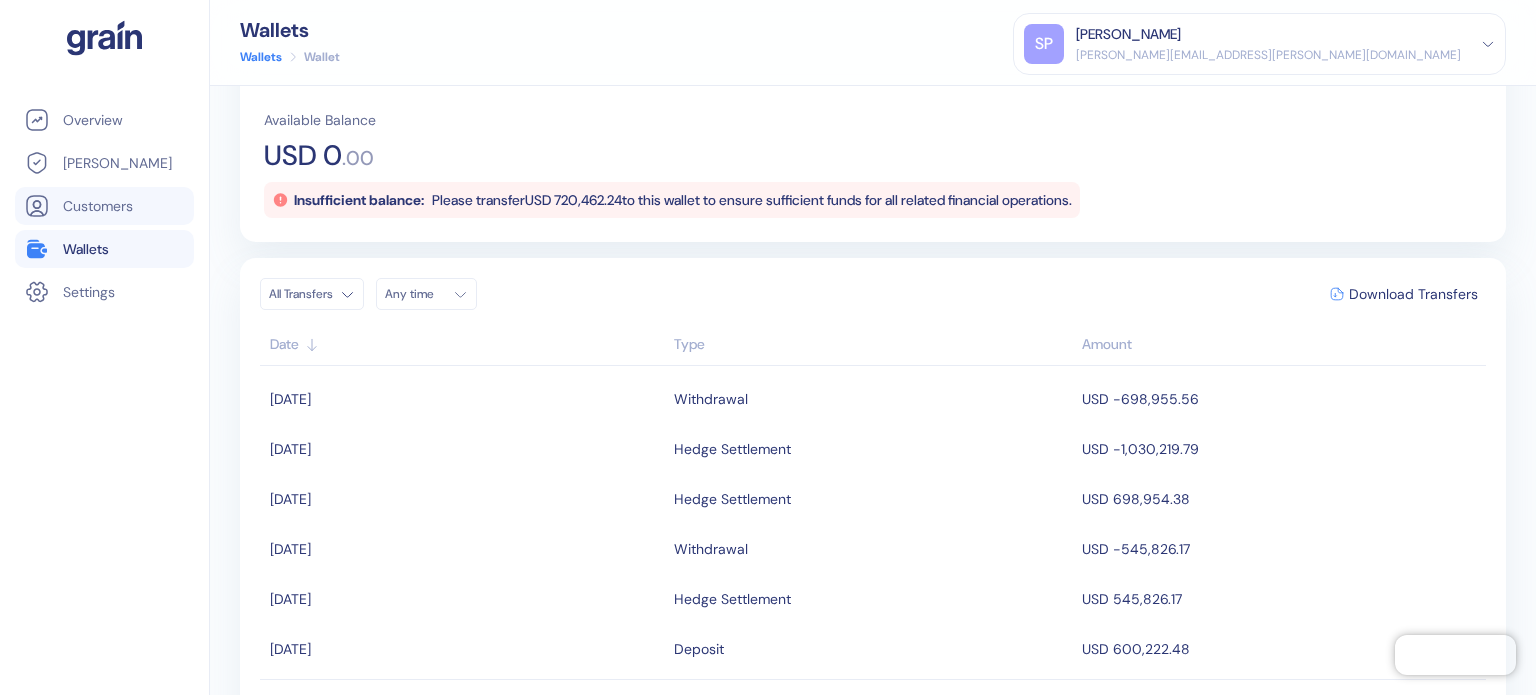 click on "Customers" at bounding box center [104, 206] 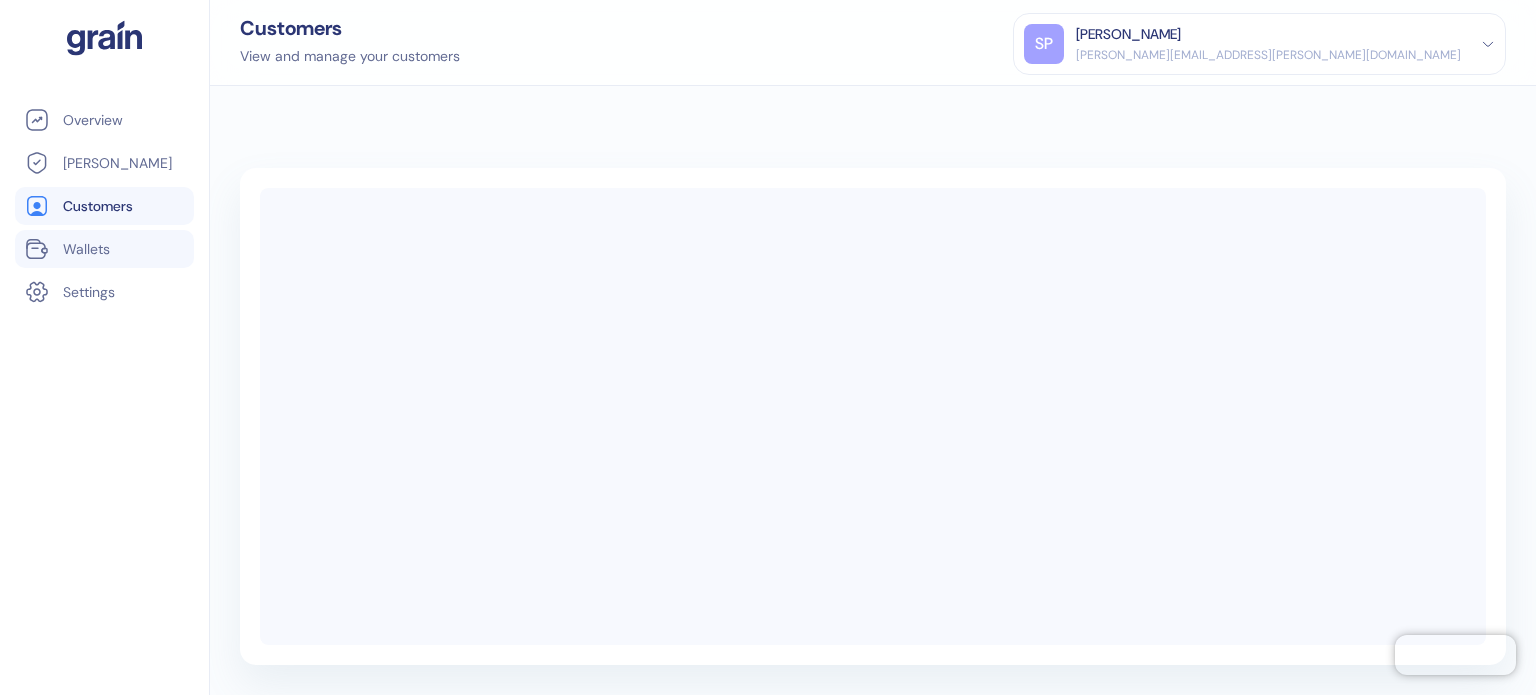 click on "Wallets" at bounding box center [86, 249] 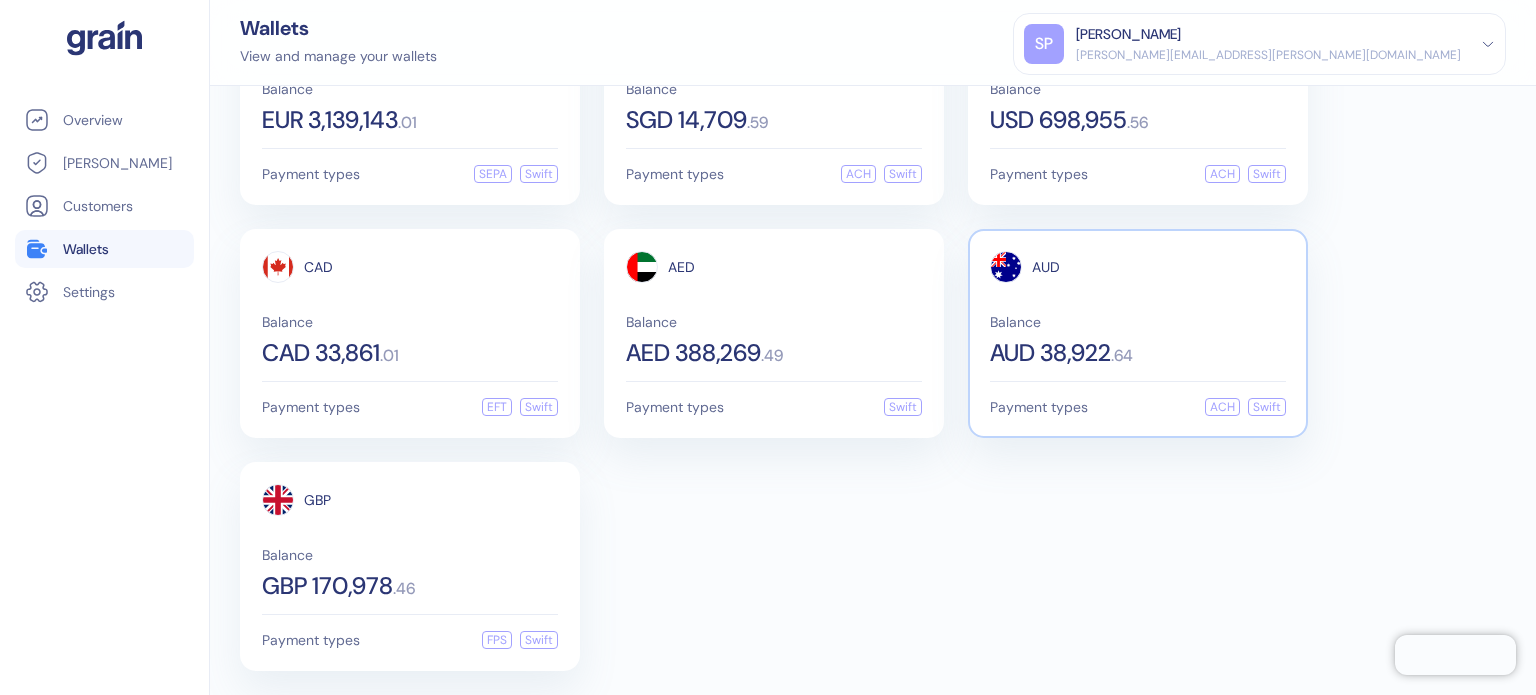 scroll, scrollTop: 121, scrollLeft: 0, axis: vertical 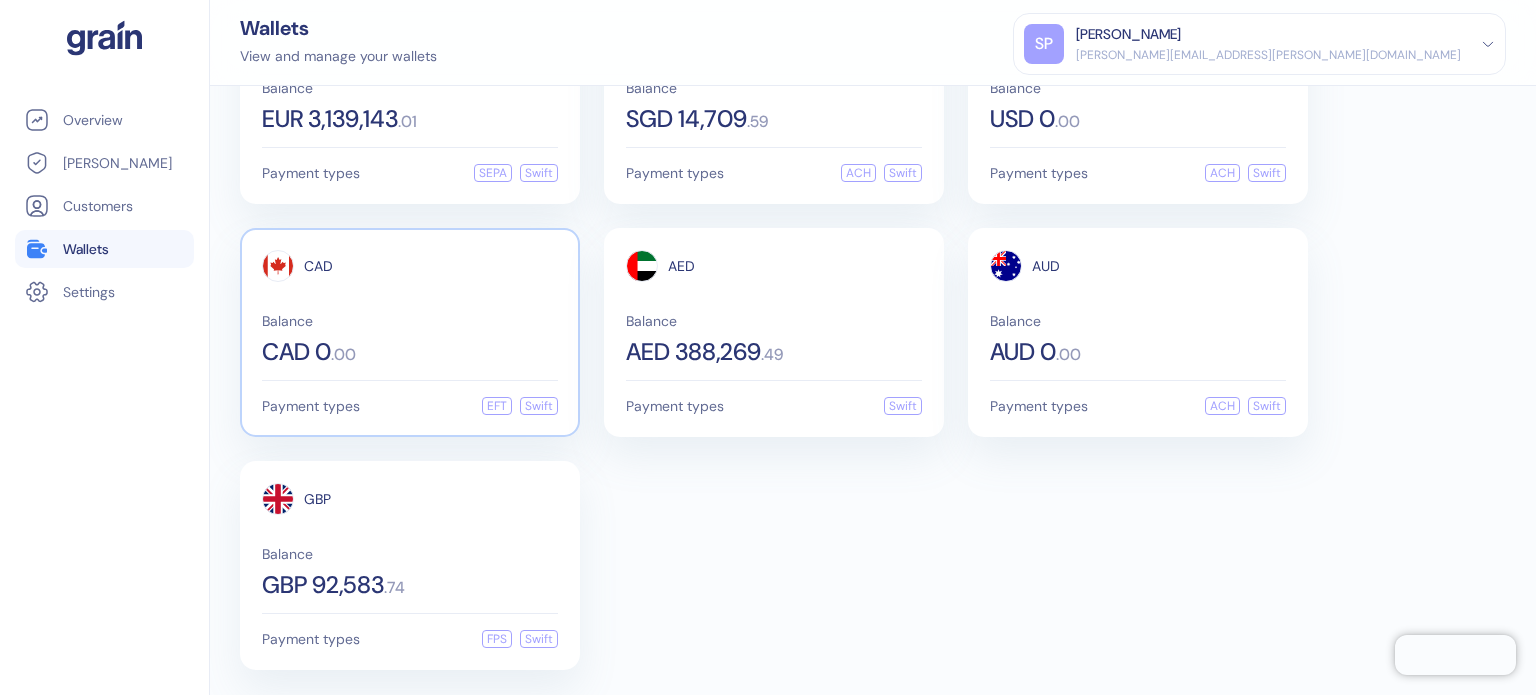 click on "Balance" at bounding box center (410, 321) 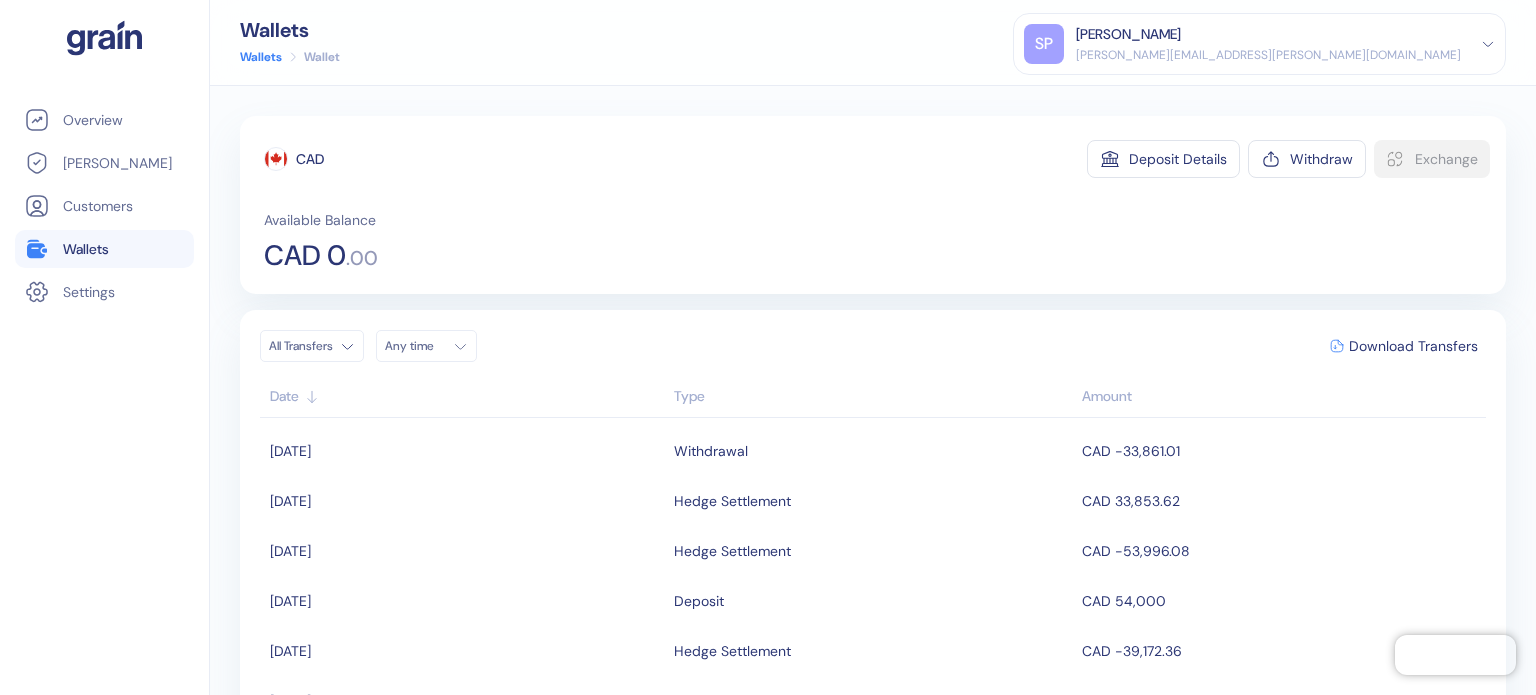 click on "Wallets" at bounding box center [104, 249] 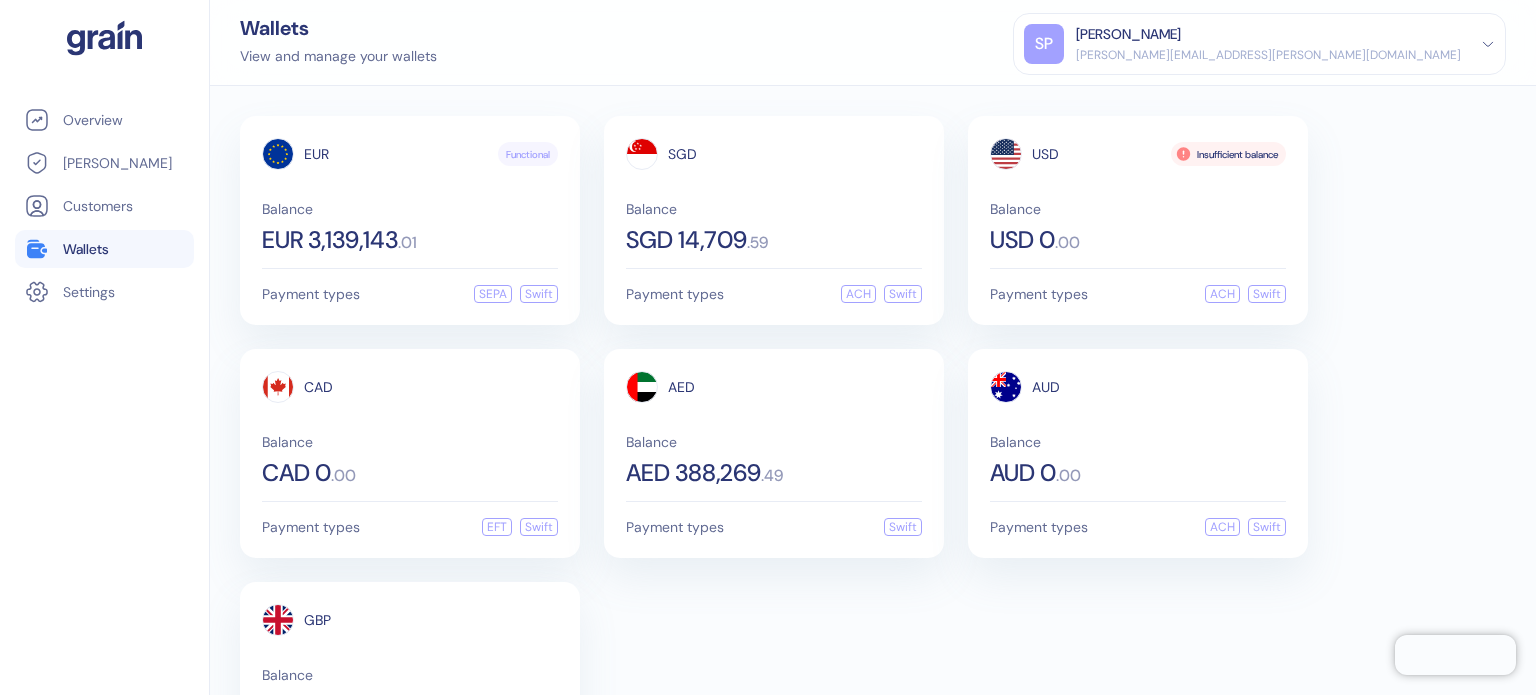 click on "Wallets" at bounding box center [104, 249] 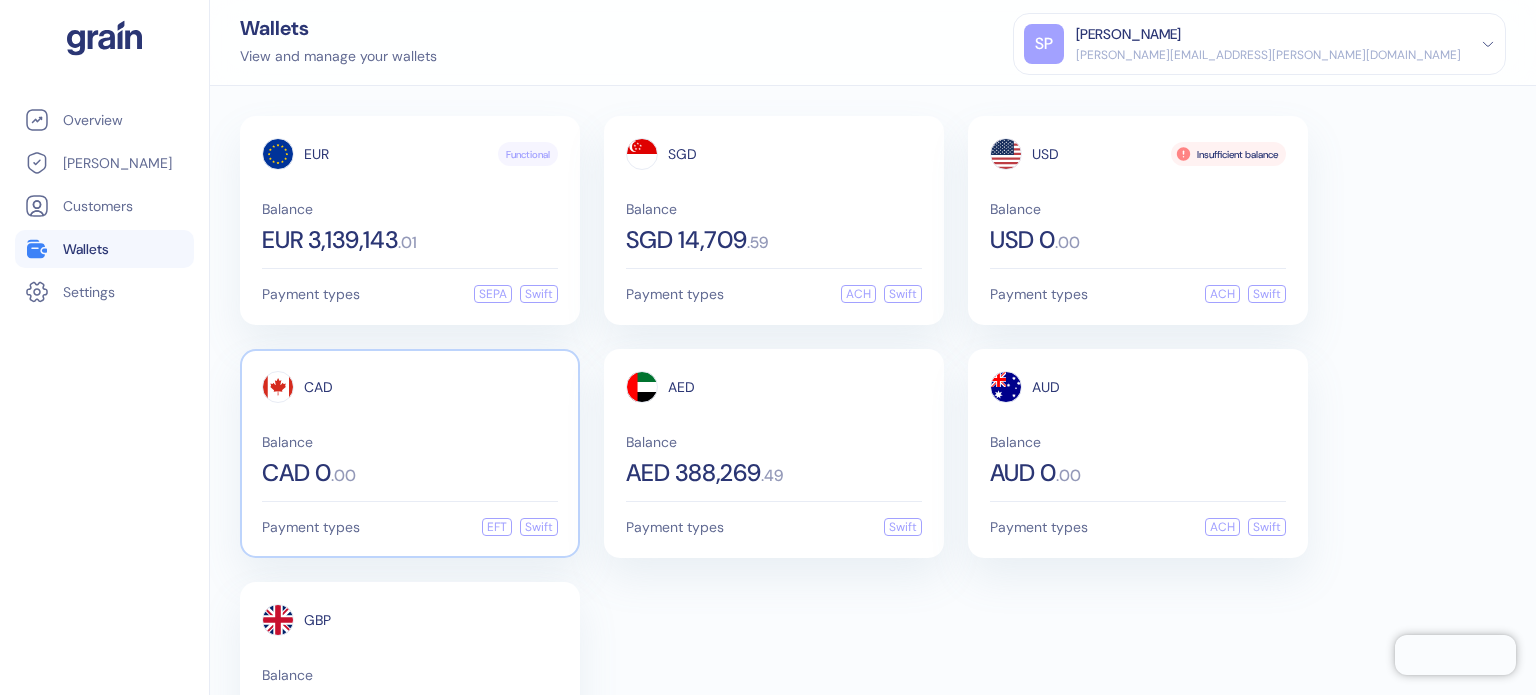 click on "CAD" at bounding box center [410, 387] 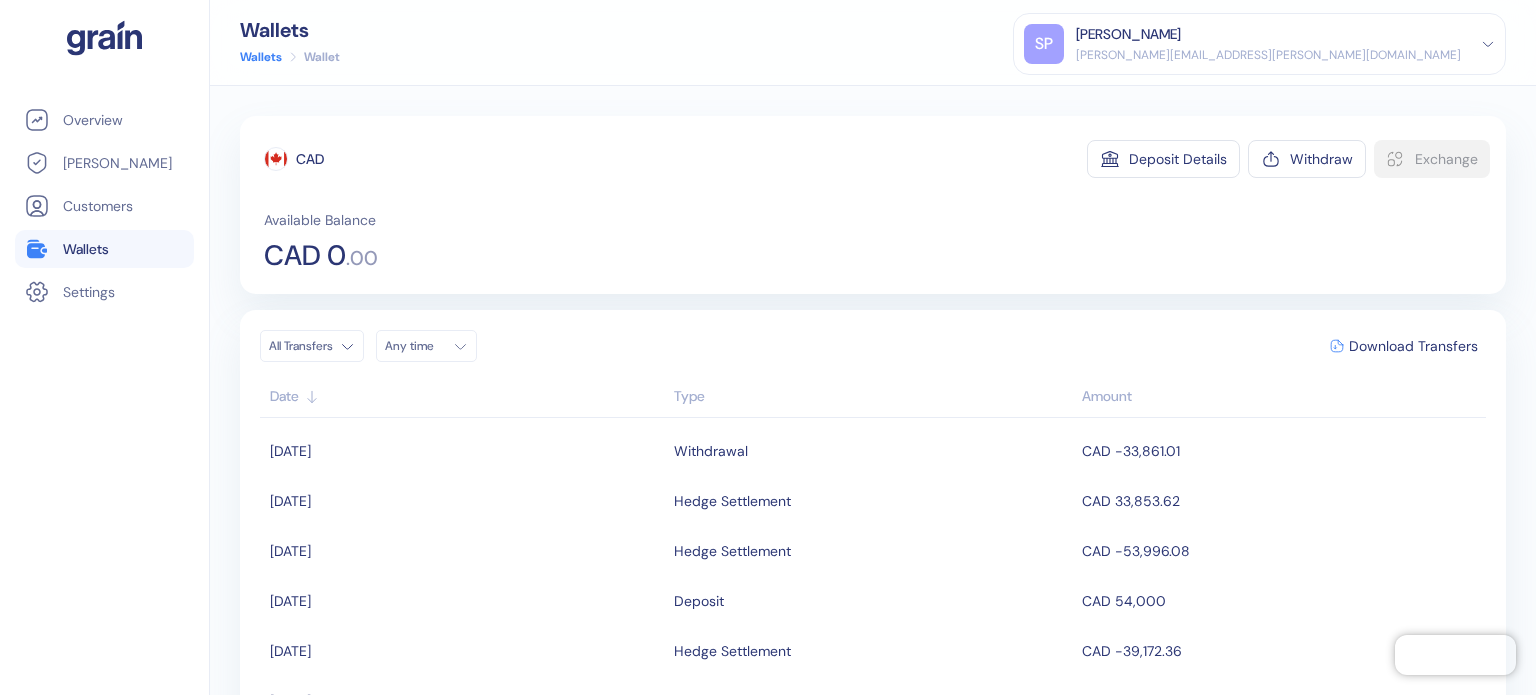 click on "Pingdom Check: App Online Overview [PERSON_NAME] Customers Wallets Settings Wallets Wallets Wallet [PERSON_NAME] Patil [EMAIL_ADDRESS][PERSON_NAME][DOMAIN_NAME] Sign Out CAD Deposit Details Withdraw Exchange Available Balance CAD 0 . 00 All Transfers Any time Download Transfers Date Type Amount [DATE] Withdrawal CAD -33,861.01 [DATE] Hedge Settlement CAD 33,853.62 [DATE] Hedge Settlement CAD -53,996.08 [DATE] Deposit CAD 54,000 [DATE] Hedge Settlement CAD -39,172.36 [DATE] Deposit CAD 39,175.83 [DATE] Withdrawal CAD -5,677.23 [DATE] Hedge Settlement CAD 5,677.23 [DATE] Withdrawal CAD -31,071.13 [DATE] Hedge Settlement CAD 31,068.95 [DATE] Hedge Settlement CAD -29,997.82 [DATE] Deposit CAD 30,000 [DATE] Withdrawal CAD -29,765.4 [DATE] Hedge Settlement CAD 28,680.25 [DATE] Hedge Settlement CAD -21,739.38 [DATE] Deposit CAD 21,743.36 [DATE] Hedge Settlement CAD -29,996.82 [DATE] Deposit CAD 30,000 [DATE] Withdrawal CAD -1,168.49 [DATE] Hedge Settlement 1" at bounding box center (768, 347) 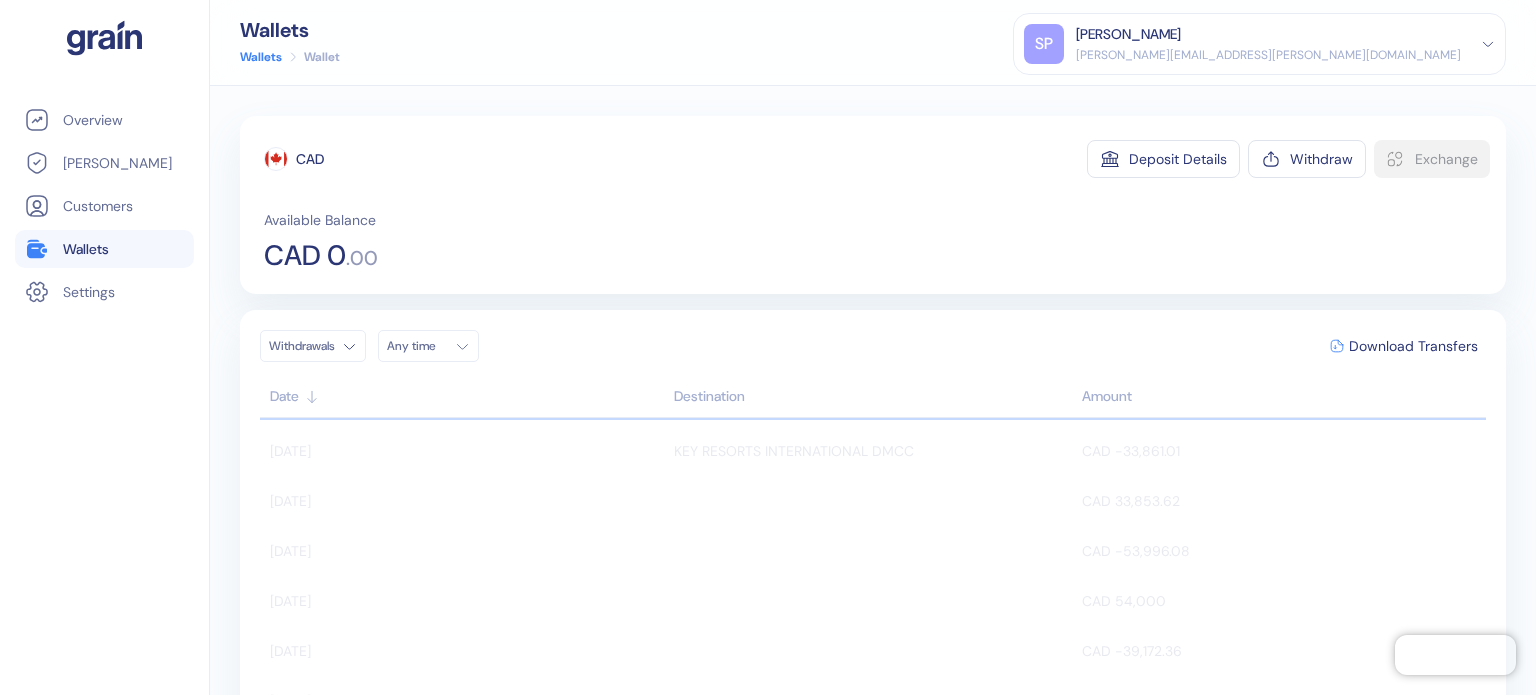 click on "Withdrawals Any time Download Transfers Date Destination Amount [DATE] KEY RESORTS INTERNATIONAL DMCC CAD -33,861.01 [DATE] CAD 33,853.62 [DATE] CAD -53,996.08 [DATE] CAD 54,000 [DATE] CAD -39,172.36 [DATE] CAD 39,175.83 [DATE] KEY RESORTS INTERNATIONAL DMCC CAD -5,677.23 [DATE] CAD 5,677.23 [DATE] KEY RESORTS INTERNATIONAL DMCC CAD -31,071.13 [DATE] CAD 31,068.95 [DATE] CAD -29,997.82 [DATE] CAD 30,000 [DATE] KEY RESORTS INTERNATIONAL DMCC CAD -29,765.4 [DATE] CAD 28,680.25 [DATE] CAD -21,739.38 [DATE] CAD 21,743.36 [DATE] CAD -29,996.82 [DATE] CAD 30,000 [DATE] KEY RESORTS INTERNATIONAL DMCC CAD -1,168.49 [DATE] CAD 1,168.49 First 1 Last 1-20 of 79 Results" at bounding box center [873, 560] 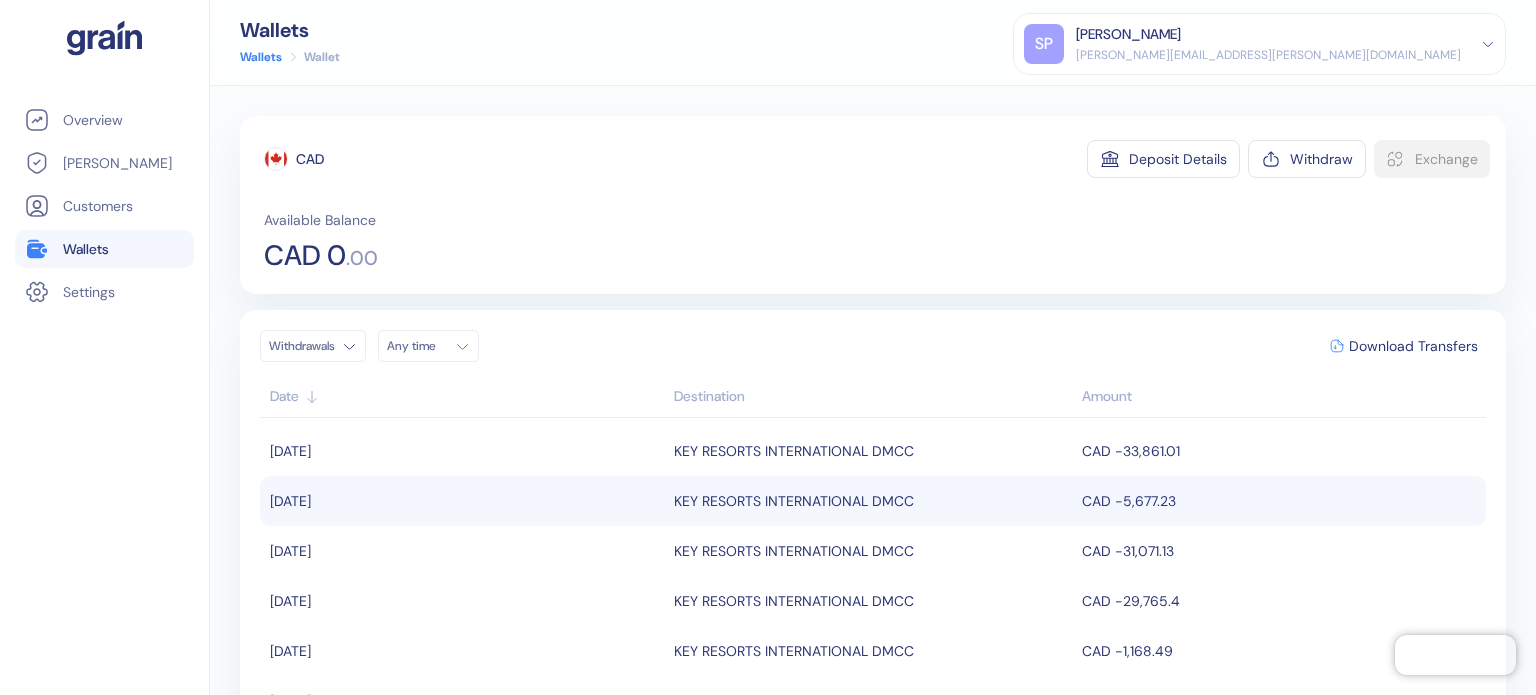 click on "CAD -5,677.23" at bounding box center [1281, 501] 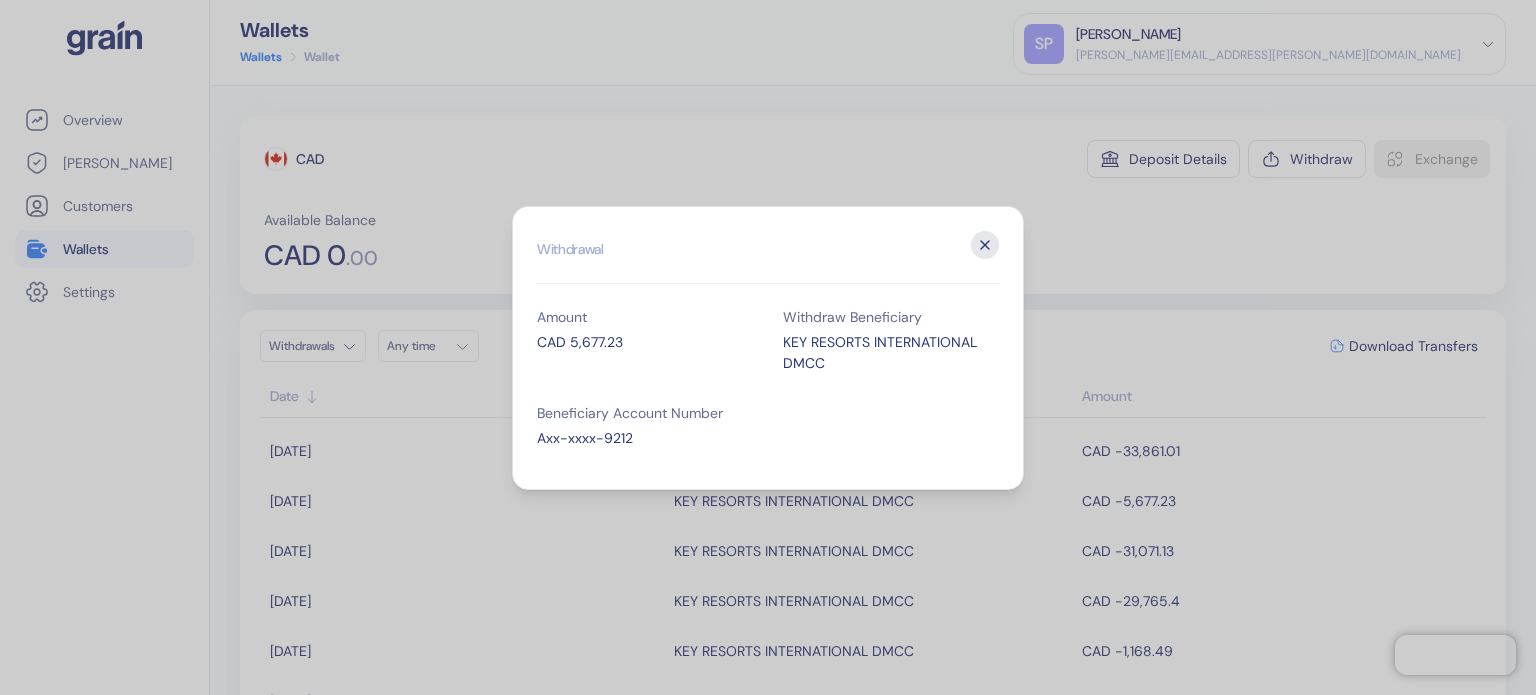 click 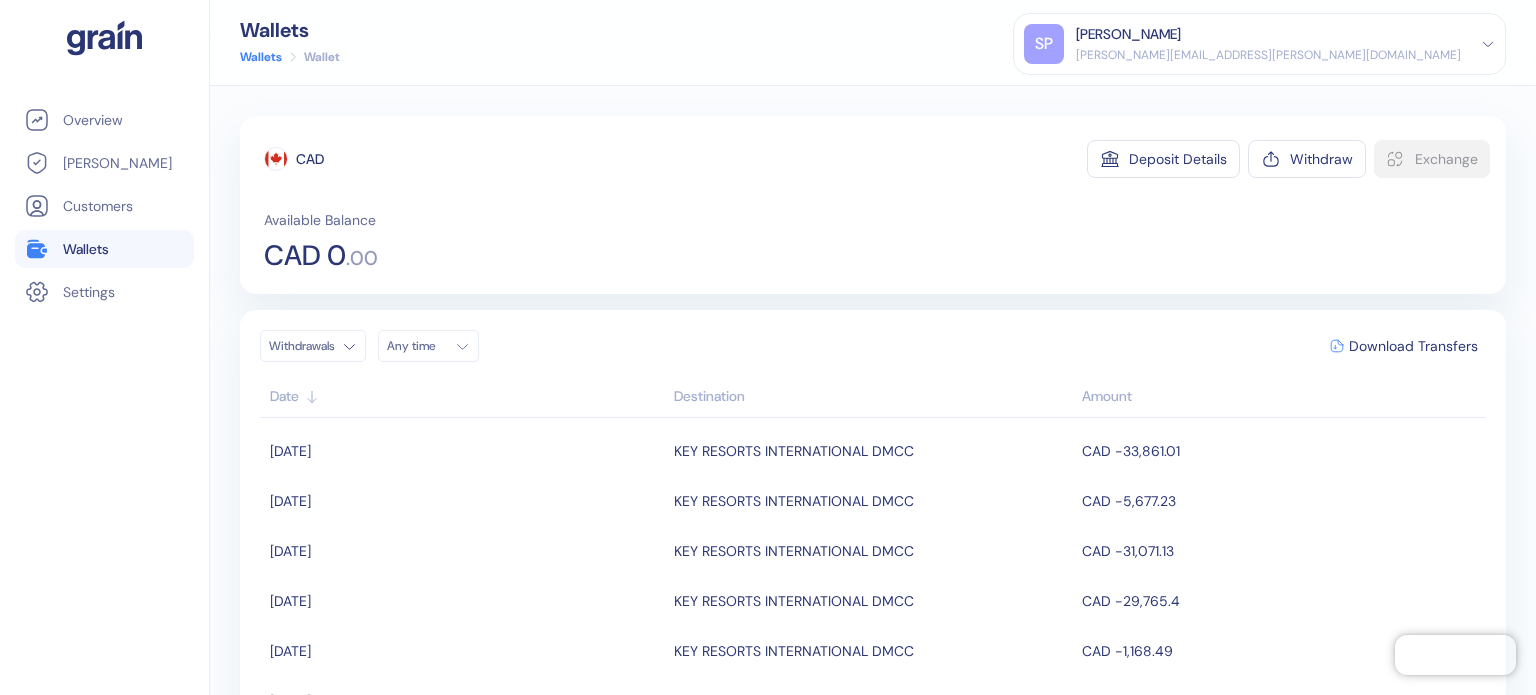 click on "CAD Deposit Details Withdraw Exchange Available Balance CAD 0 . 00 Withdrawals Any time Download Transfers Date Destination Amount [DATE] KEY RESORTS INTERNATIONAL DMCC CAD -33,861.01 [DATE] KEY RESORTS INTERNATIONAL DMCC CAD -5,677.23 [DATE] KEY RESORTS INTERNATIONAL DMCC CAD -31,071.13 [DATE] KEY RESORTS INTERNATIONAL DMCC CAD -29,765.4 [DATE] KEY RESORTS INTERNATIONAL DMCC CAD -1,168.49 [DATE] KEY RESORTS INTERNATIONAL DMCC CAD -15,971.57 [DATE] KEY RESORTS INTERNATIONAL DMCC CAD -8,562.58 [DATE] KEY RESORTS INTERNATIONAL DMCC CAD -2,253.75 [DATE] KEY RESORTS INTERNATIONAL DMCC CAD -3,236.02 [DATE] KEY RESORTS INTERNATIONAL DMCC CAD -4,079.26 [DATE] KEY RESORTS INTERNATIONAL DMCC CAD -5,446.24 [DATE] KEY RESORTS INTERNATIONAL DMCC CAD -2,390.08 [DATE] KEY RESORTS INTERNATIONAL DMCC CAD -107 [DATE] Interpay Ltd CAD -1 First 1 Last  14 Results" at bounding box center (873, 390) 